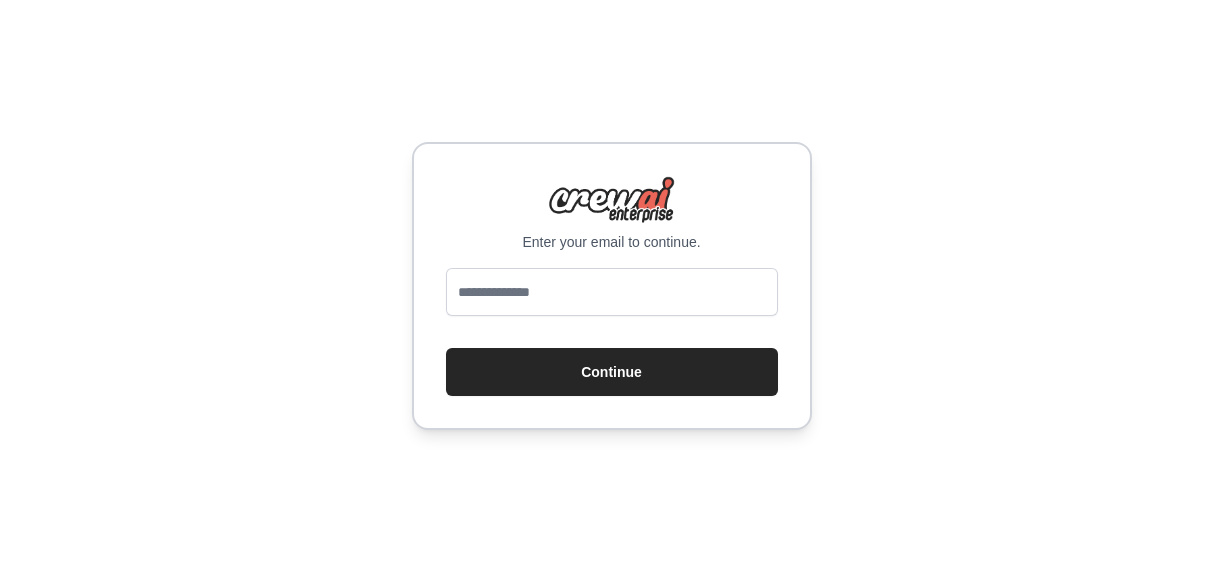 scroll, scrollTop: 0, scrollLeft: 0, axis: both 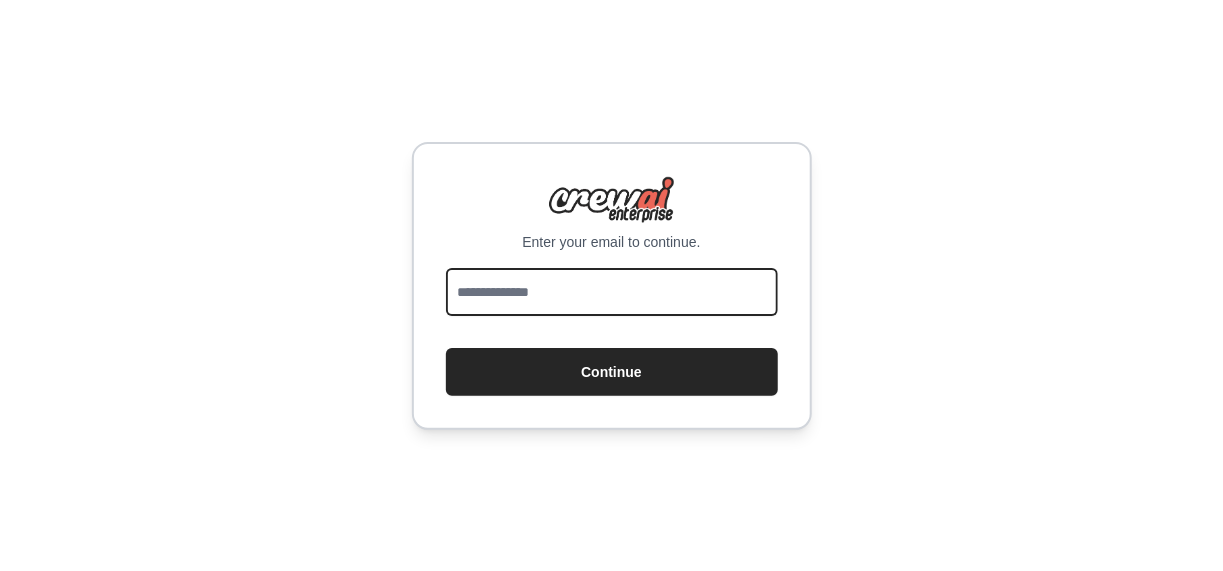 drag, startPoint x: 0, startPoint y: 0, endPoint x: 545, endPoint y: 290, distance: 617.3532 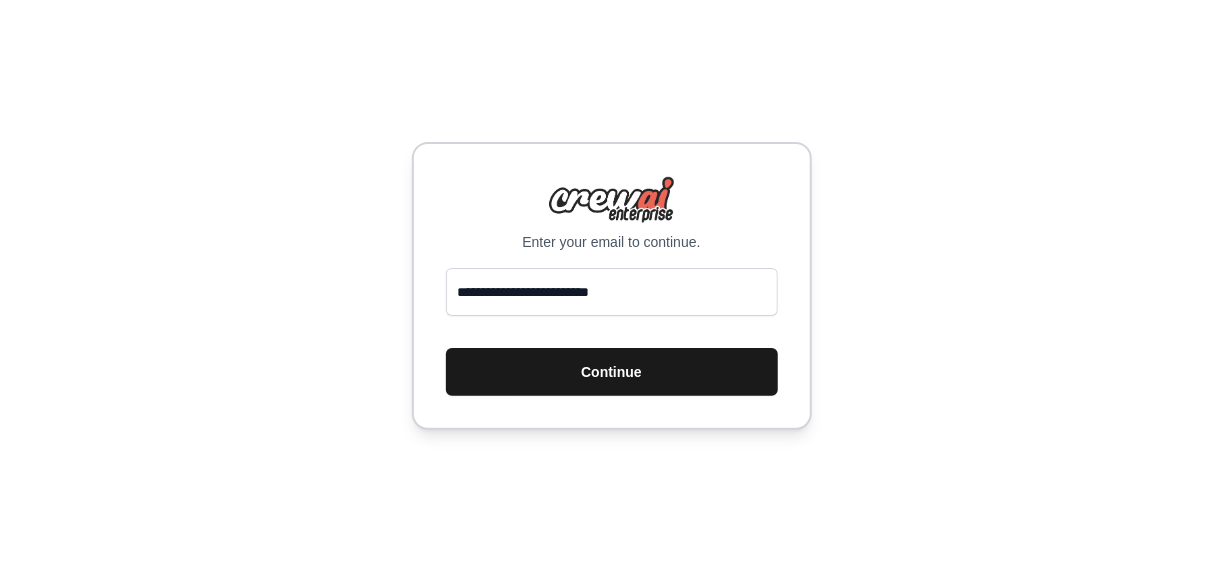 click on "Continue" at bounding box center [612, 372] 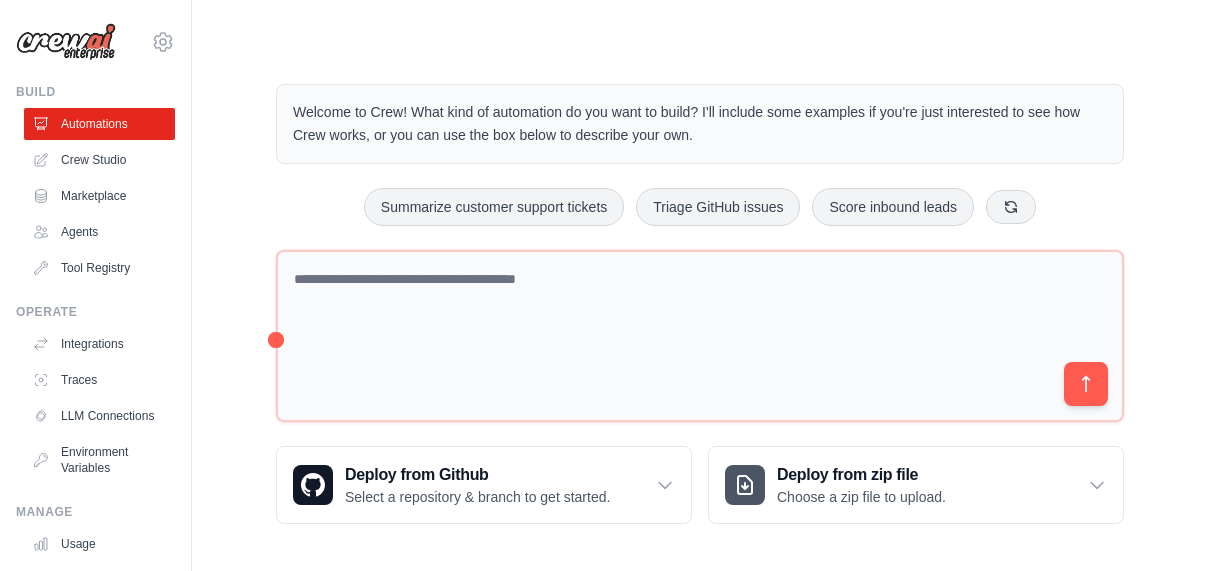 scroll, scrollTop: 0, scrollLeft: 0, axis: both 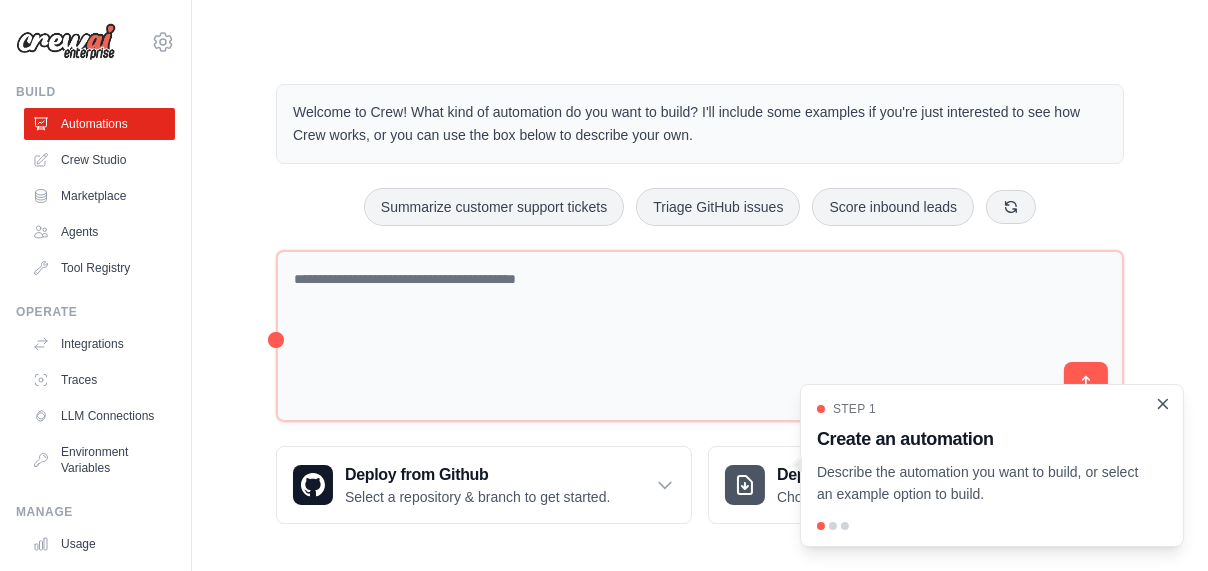 click 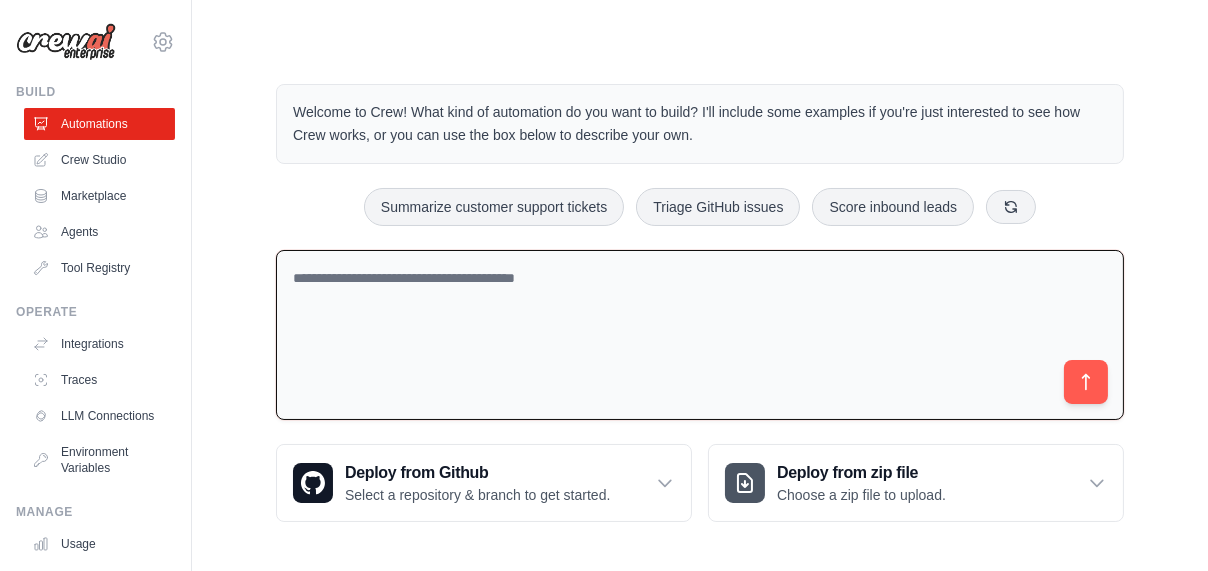 click at bounding box center (700, 335) 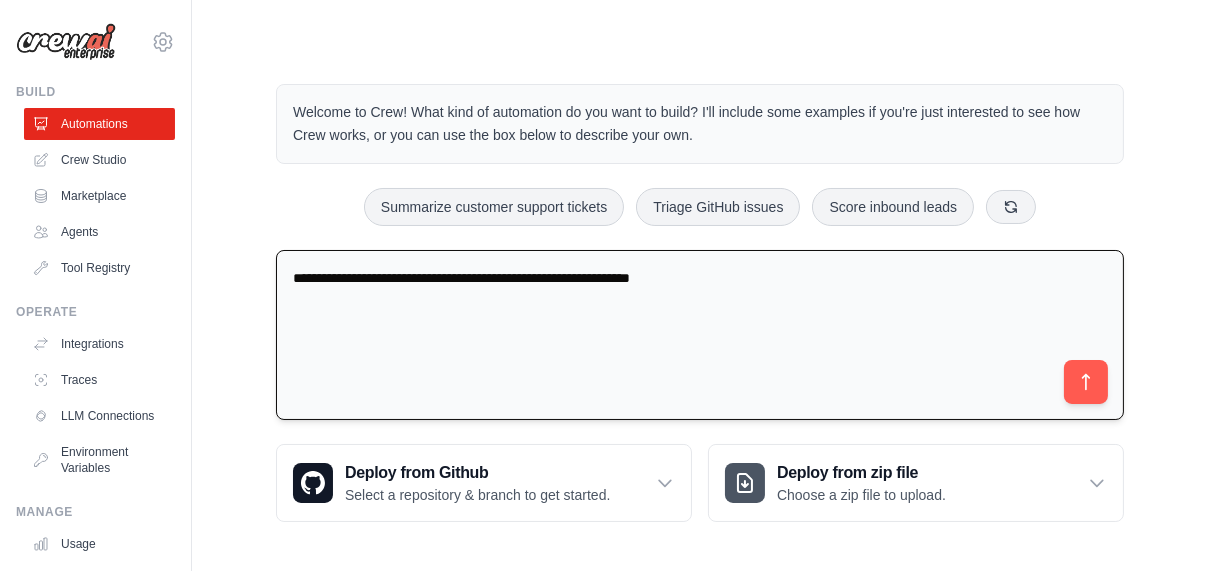 click on "**********" at bounding box center [700, 335] 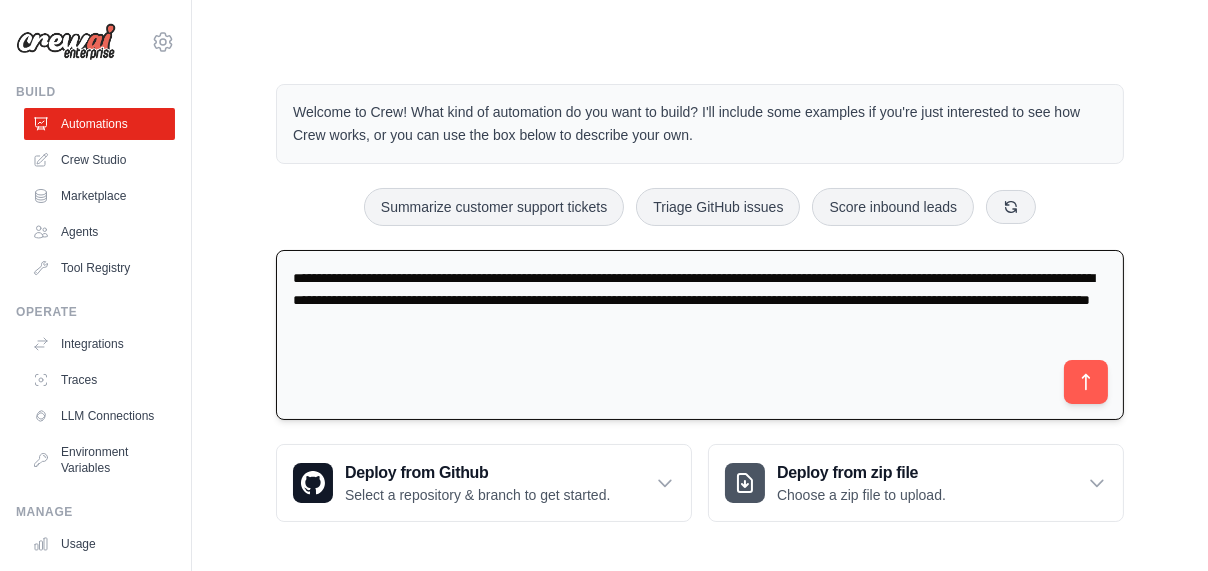 type on "**********" 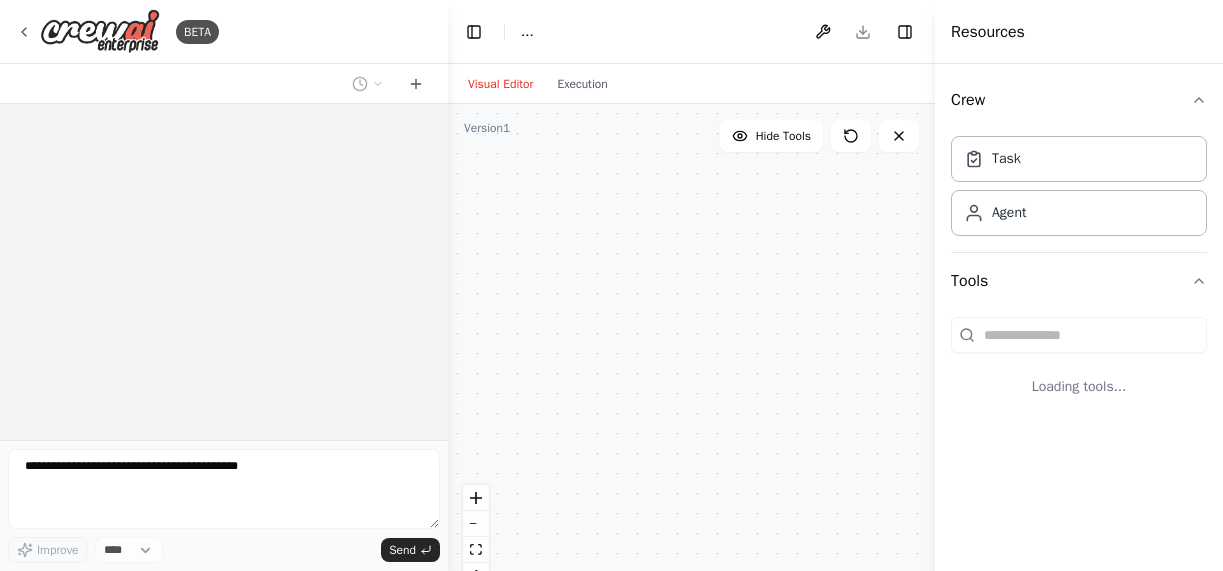 scroll, scrollTop: 0, scrollLeft: 0, axis: both 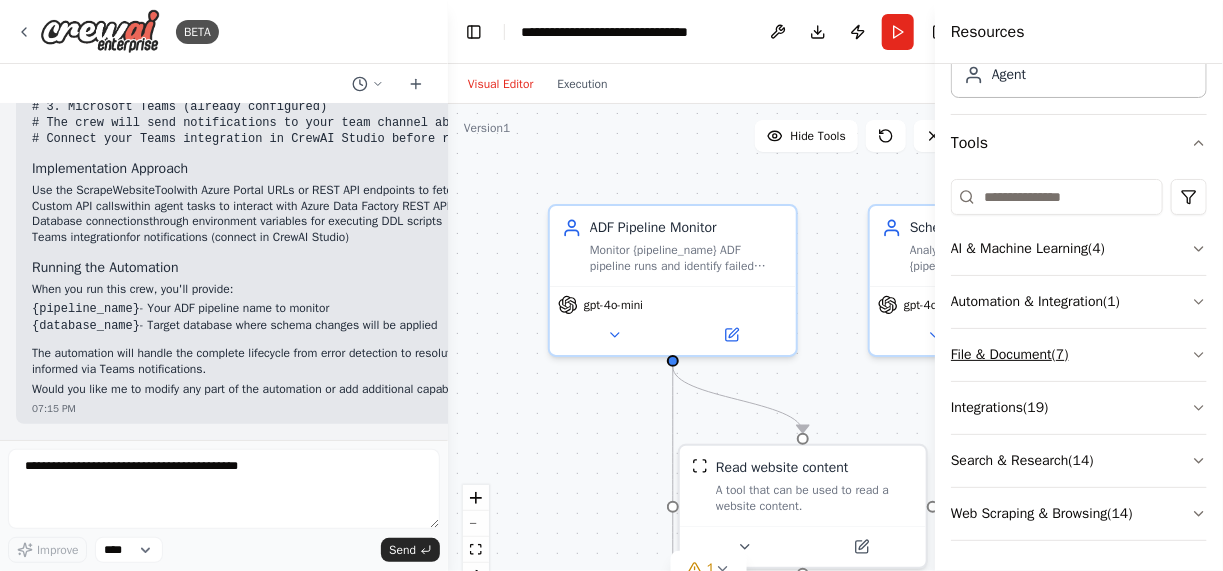 click 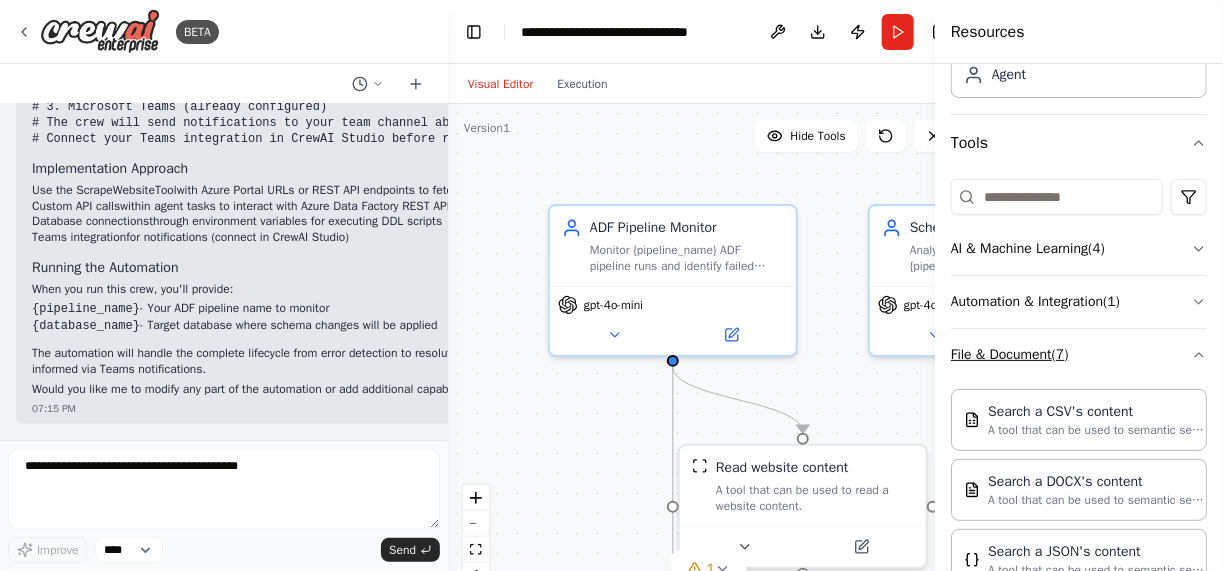 click 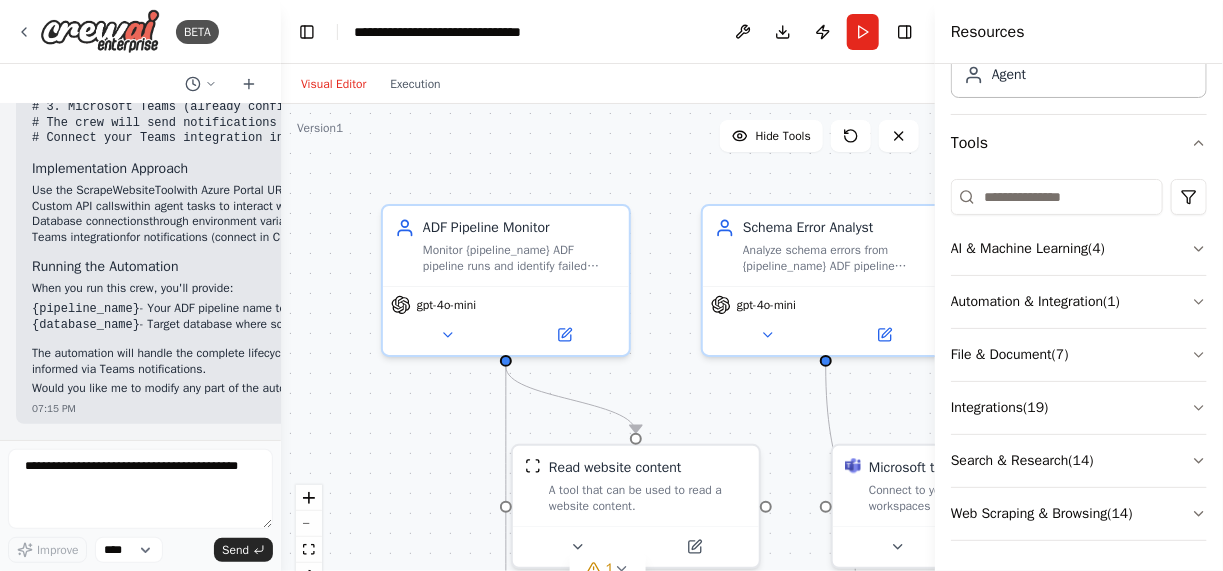 scroll, scrollTop: 4151, scrollLeft: 0, axis: vertical 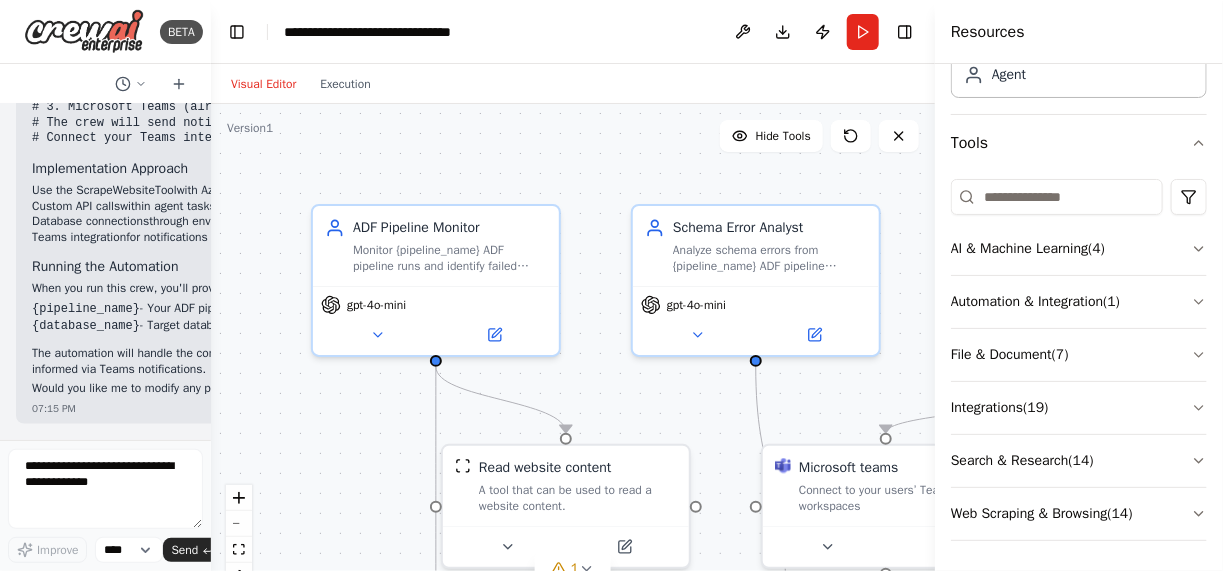 drag, startPoint x: 444, startPoint y: 294, endPoint x: 116, endPoint y: 306, distance: 328.21945 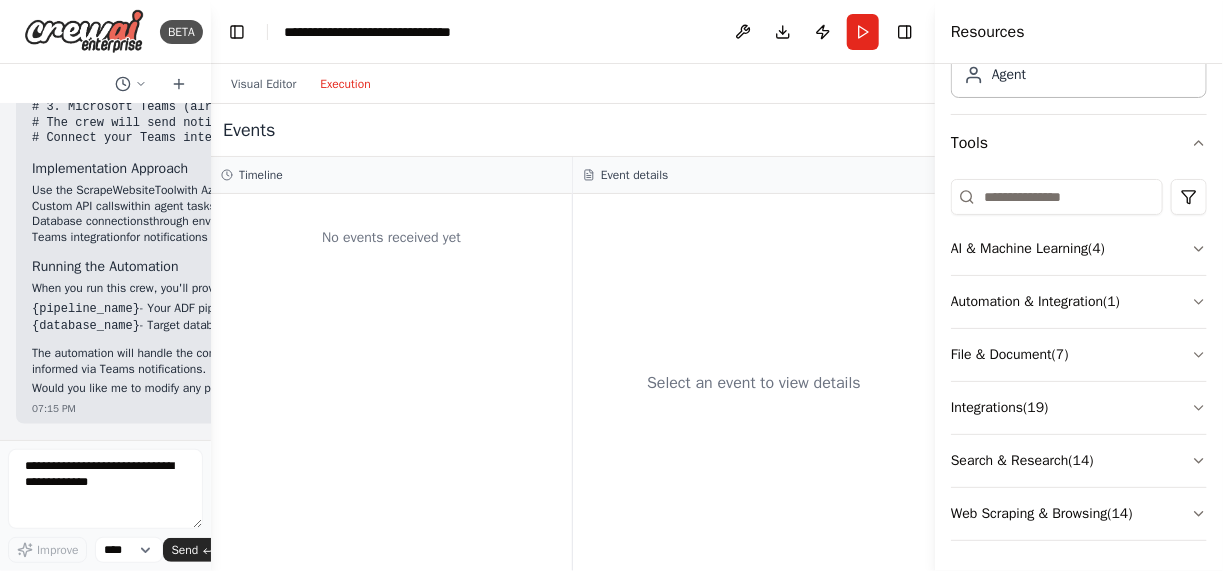 click on "Execution" at bounding box center (345, 84) 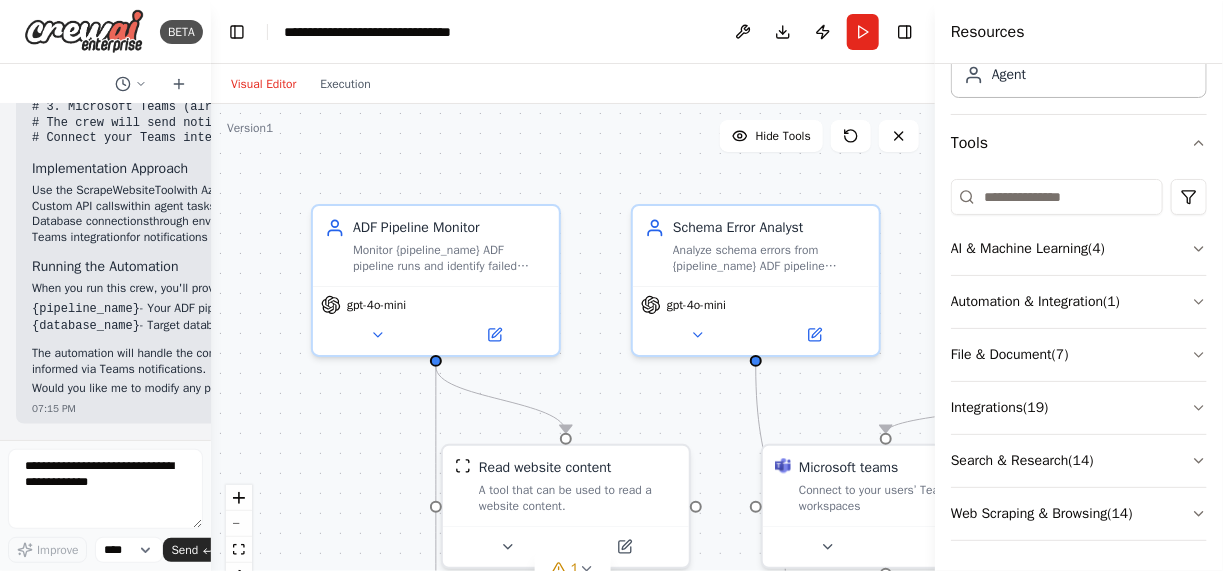 click on "Visual Editor" at bounding box center [263, 84] 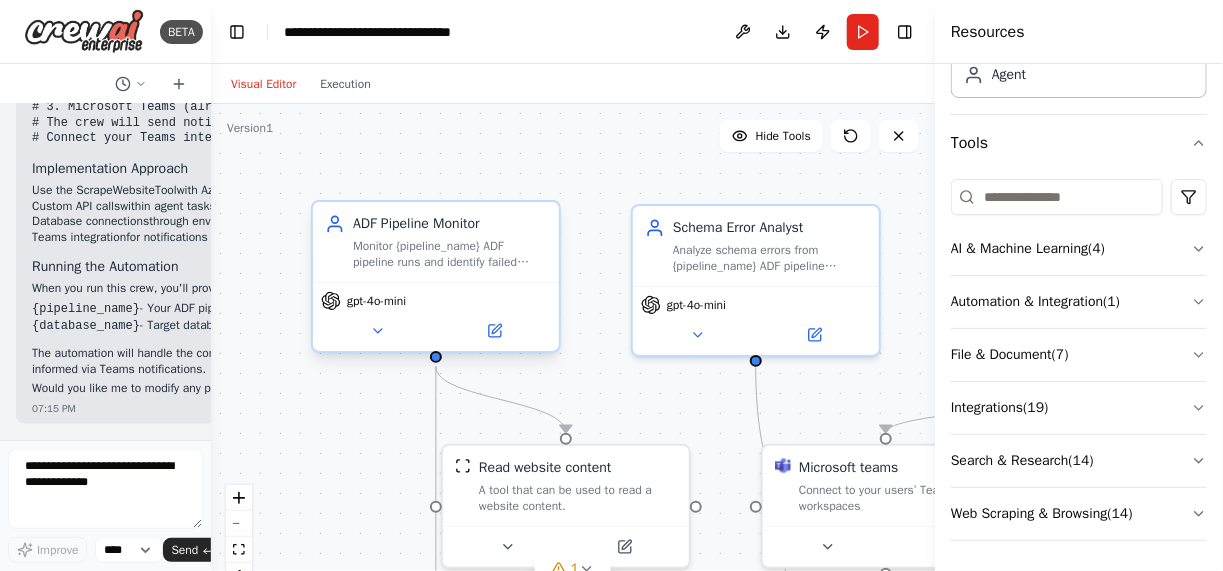 click on "gpt-4o-mini" at bounding box center (436, 301) 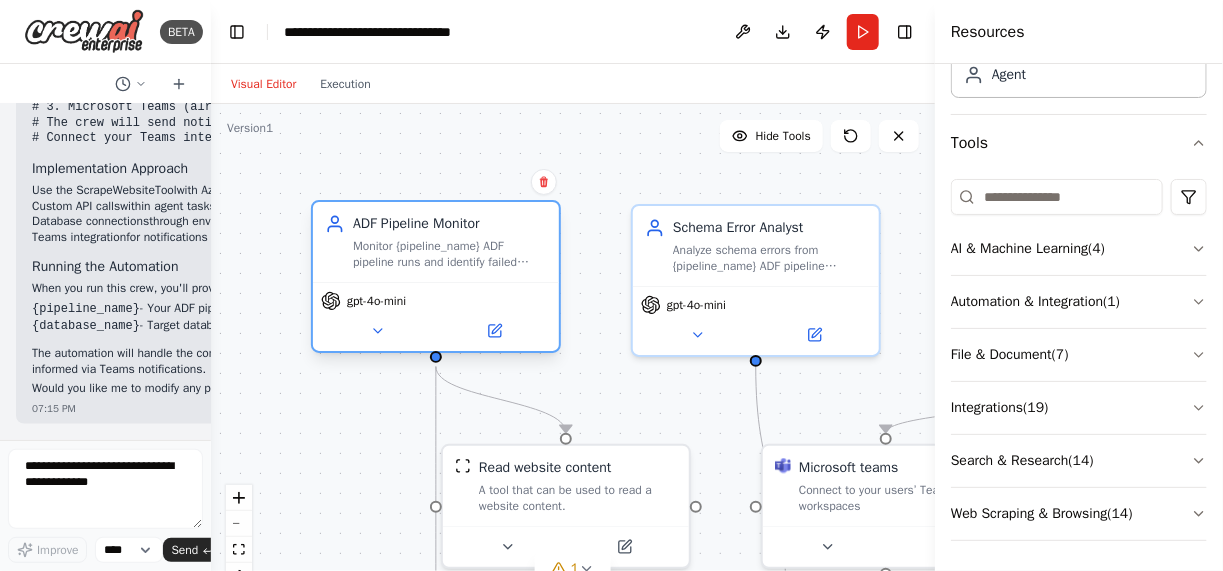 click on "gpt-4o-mini" at bounding box center [436, 301] 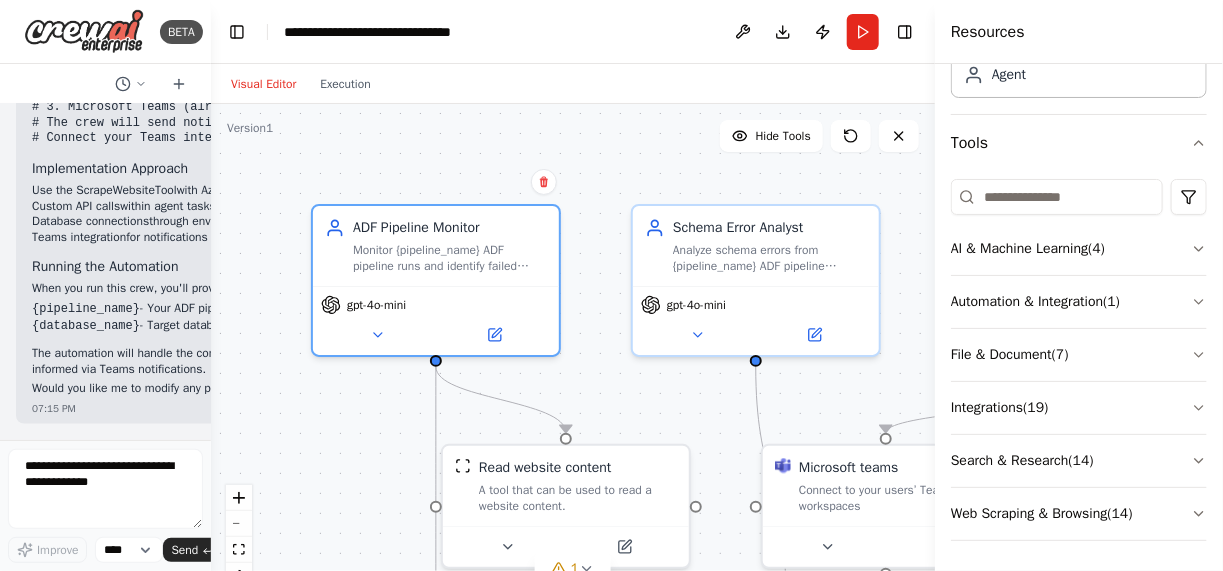 click on ".deletable-edge-delete-btn {
width: 20px;
height: 20px;
border: 0px solid #ffffff;
color: #6b7280;
background-color: #f8fafc;
cursor: pointer;
border-radius: 50%;
font-size: 12px;
padding: 3px;
display: flex;
align-items: center;
justify-content: center;
transition: all 0.2s cubic-bezier(0.4, 0, 0.2, 1);
box-shadow: 0 2px 4px rgba(0, 0, 0, 0.1);
}
.deletable-edge-delete-btn:hover {
background-color: #ef4444;
color: #ffffff;
border-color: #dc2626;
transform: scale(1.1);
box-shadow: 0 4px 12px rgba(239, 68, 68, 0.4);
}
.deletable-edge-delete-btn:active {
transform: scale(0.95);
box-shadow: 0 2px 4px rgba(239, 68, 68, 0.3);
}
ADF Pipeline Monitor gpt-4o-mini Read website content gpt-4o-mini 1 6" at bounding box center [573, 354] 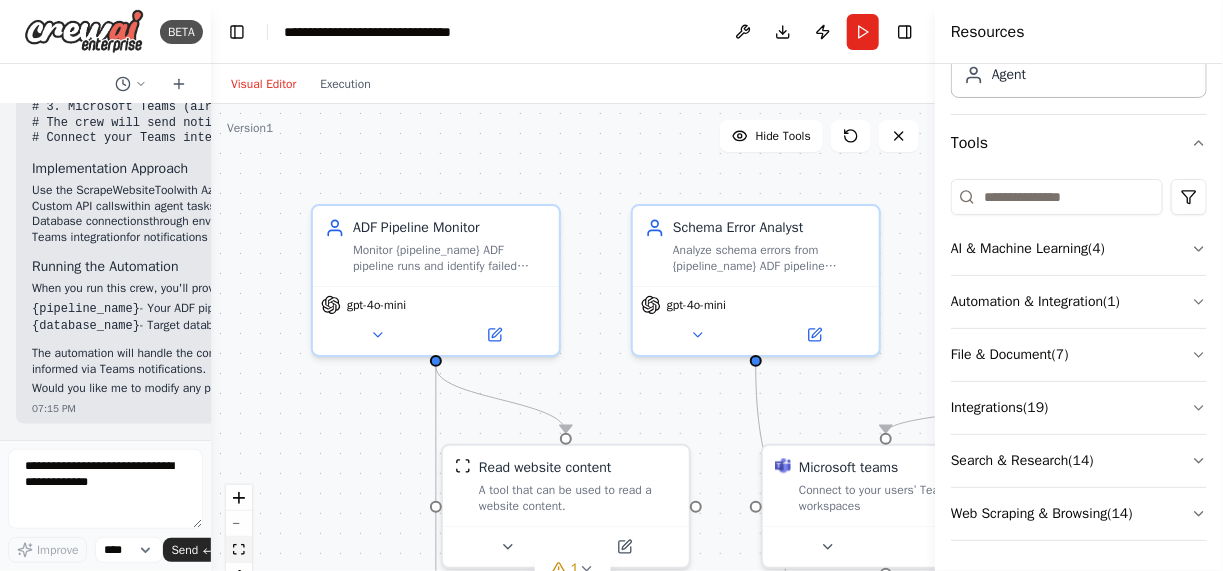 click 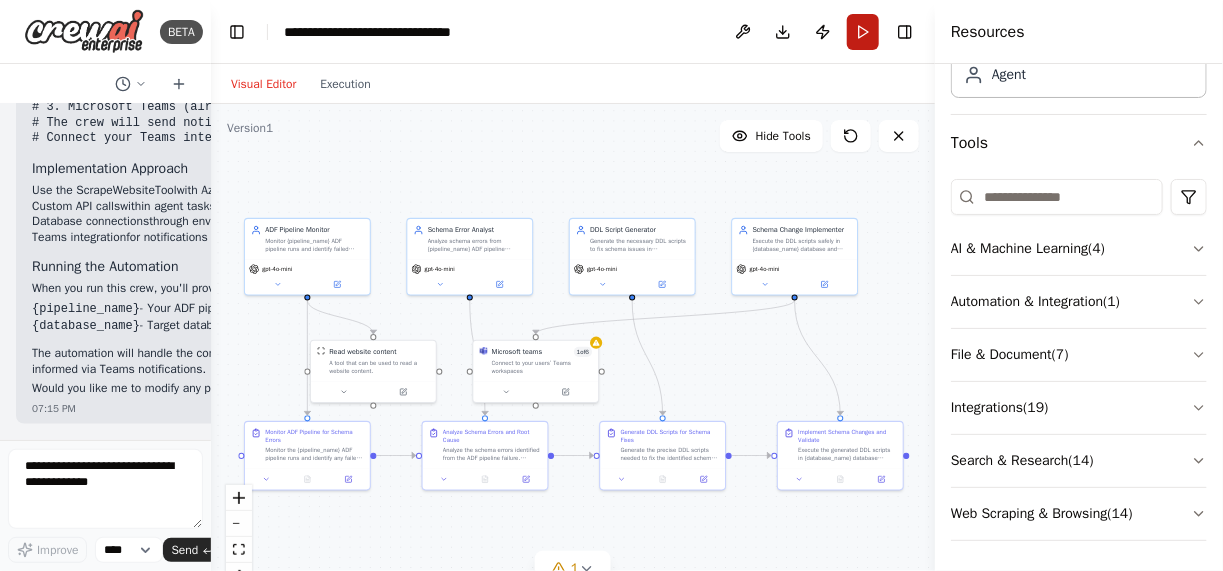 click on "Run" at bounding box center [863, 32] 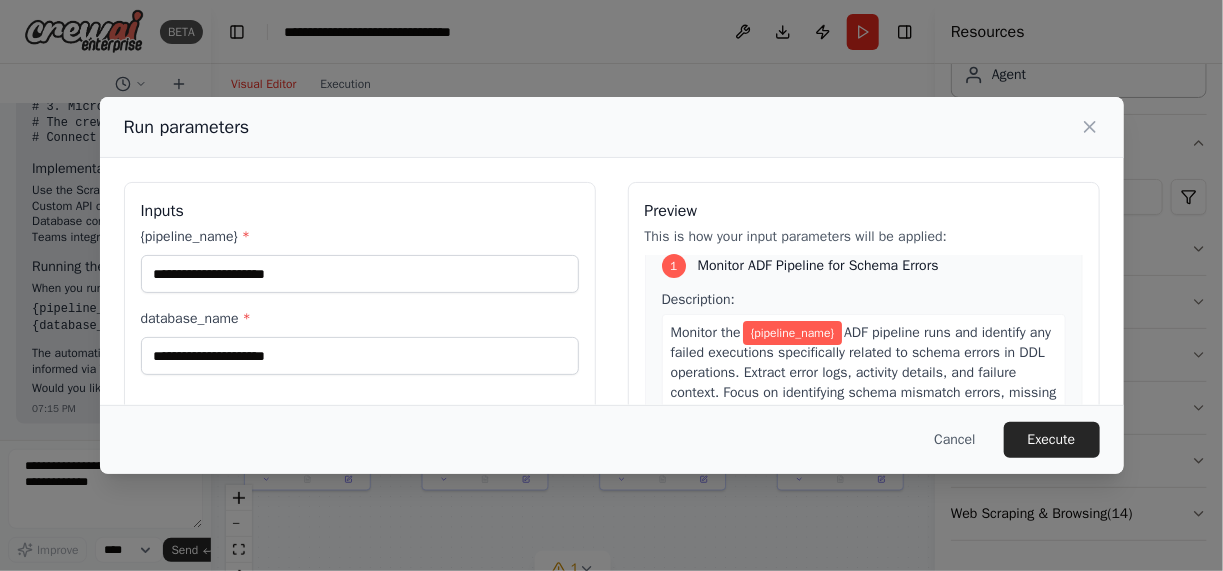 scroll, scrollTop: 0, scrollLeft: 0, axis: both 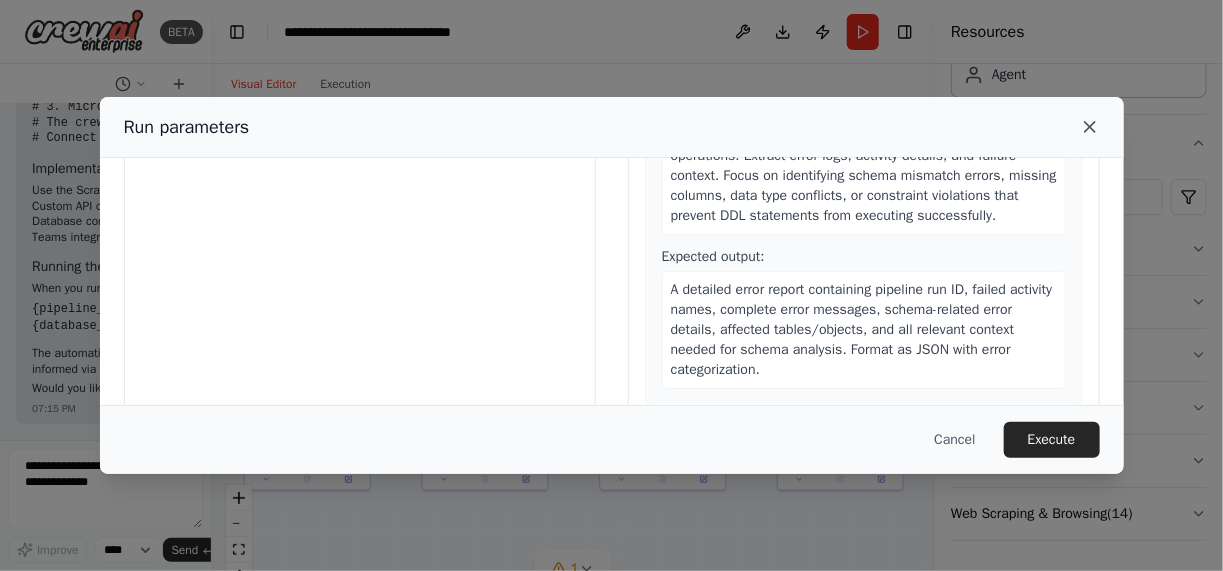 click 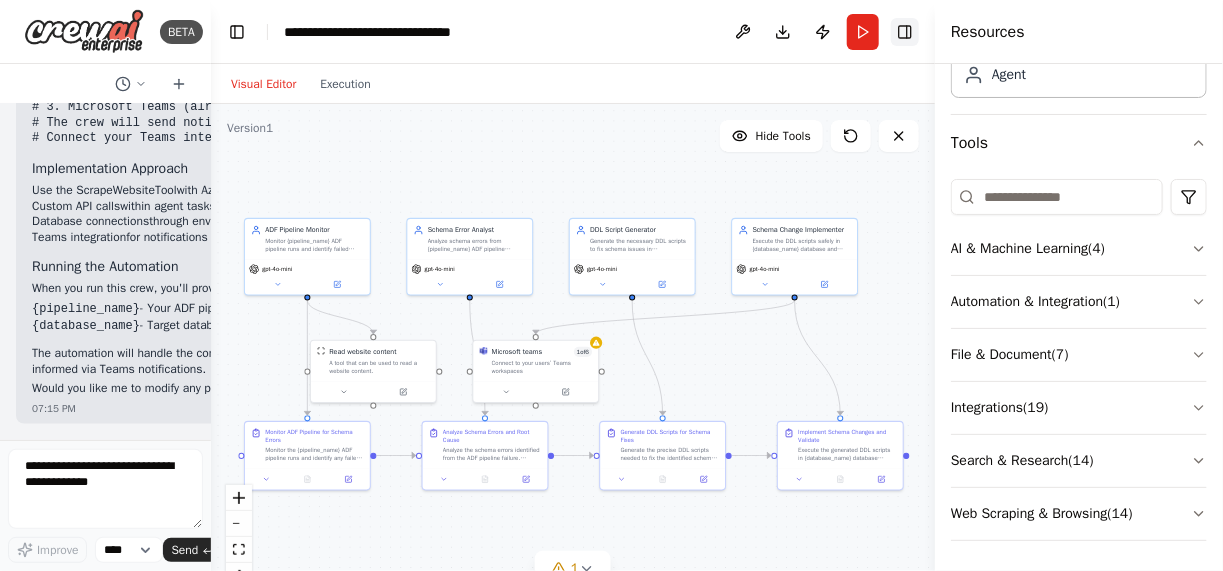 click on "Toggle Right Sidebar" at bounding box center (905, 32) 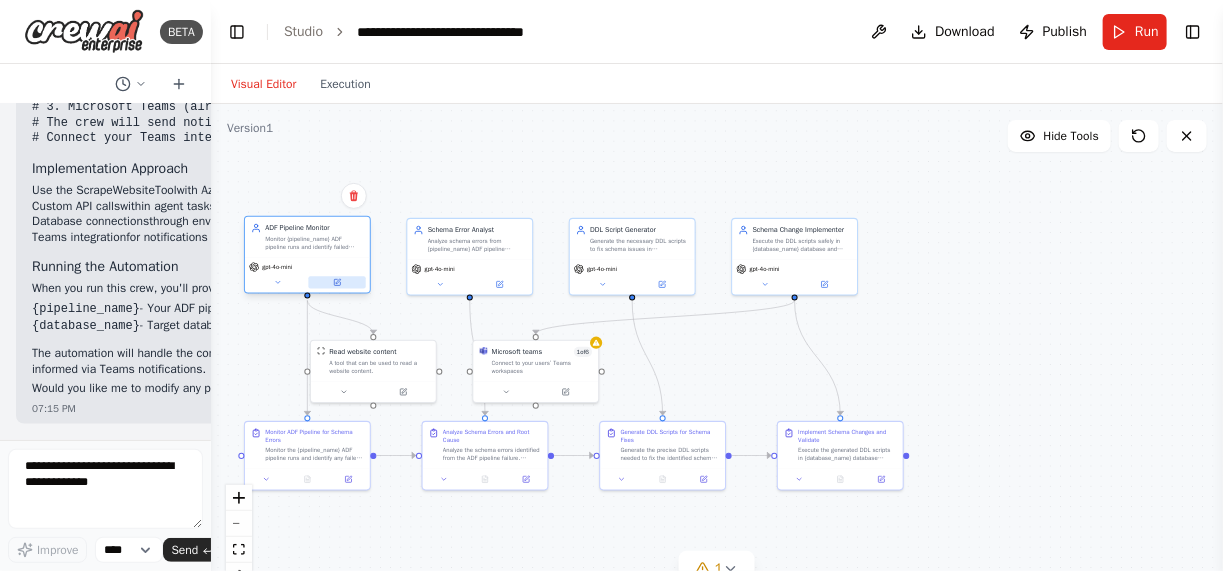 click 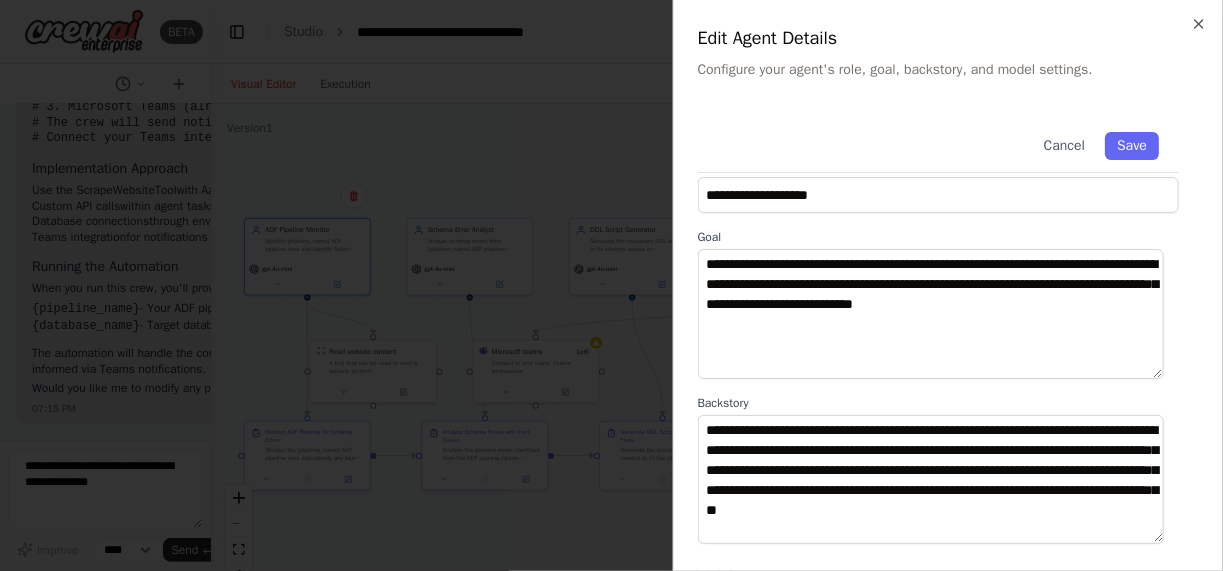 scroll, scrollTop: 0, scrollLeft: 0, axis: both 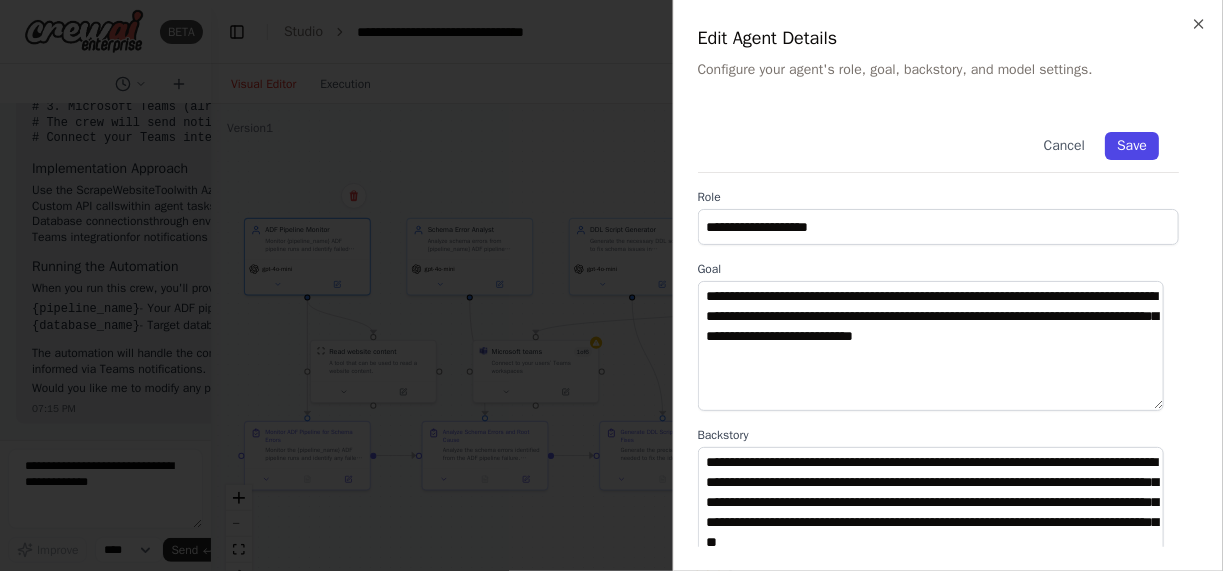 click on "Save" at bounding box center [1132, 146] 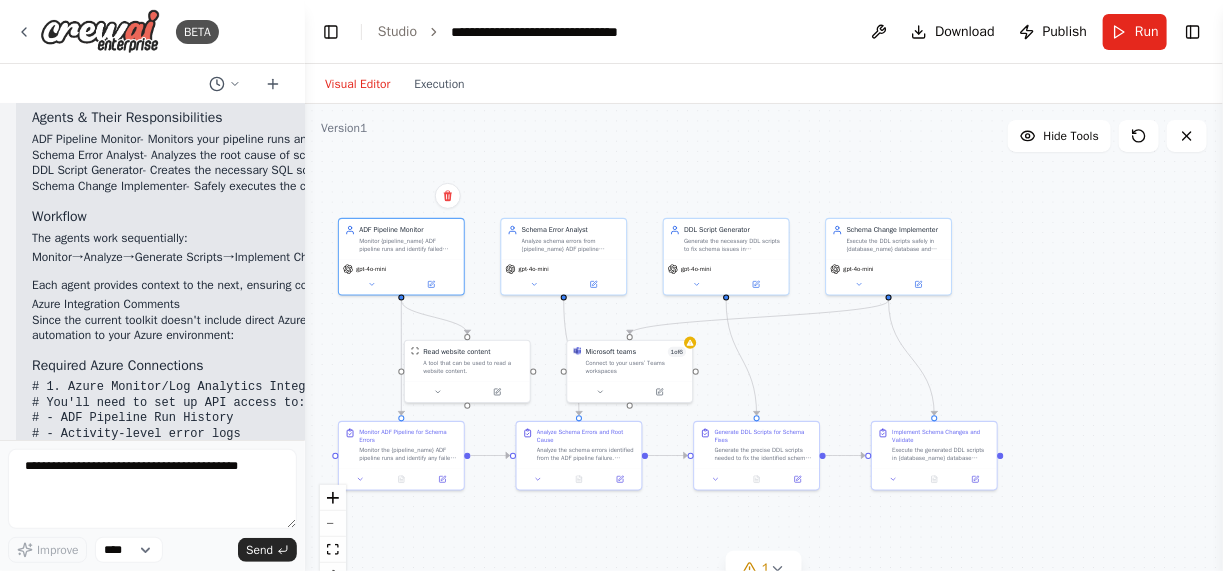 drag, startPoint x: 202, startPoint y: 353, endPoint x: 353, endPoint y: 369, distance: 151.84532 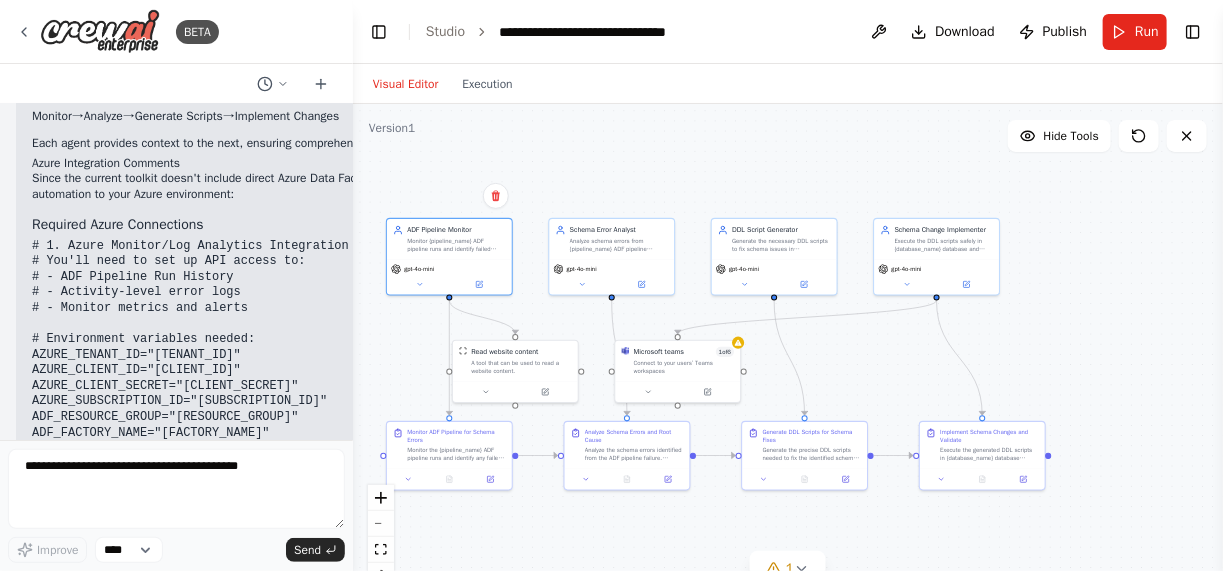 scroll, scrollTop: 2668, scrollLeft: 0, axis: vertical 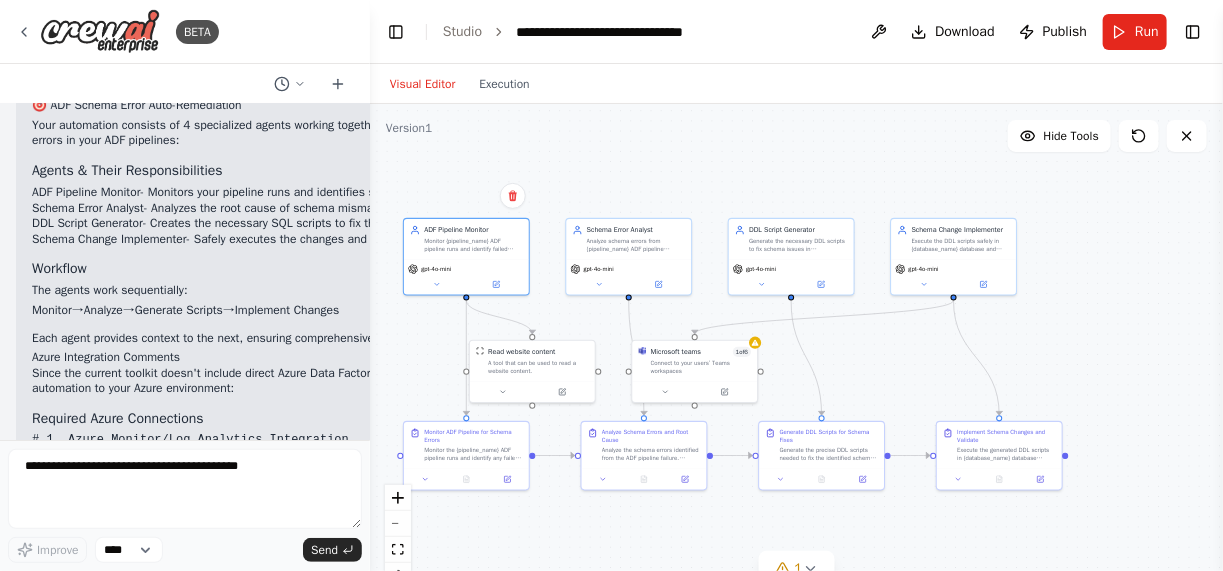drag, startPoint x: 344, startPoint y: 335, endPoint x: 370, endPoint y: 337, distance: 26.076809 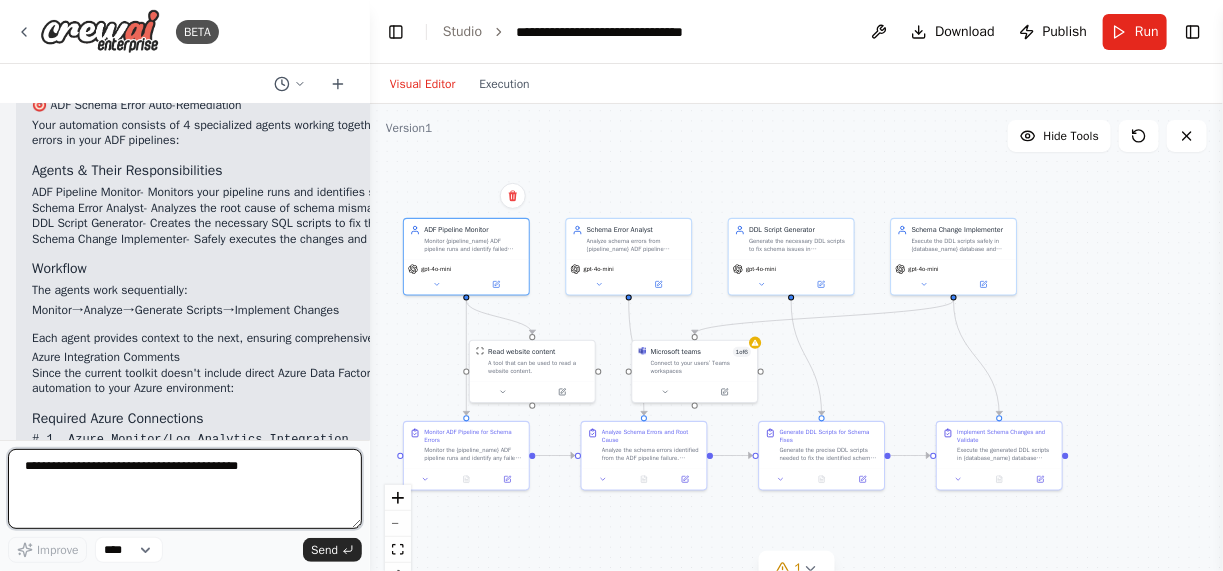 click at bounding box center (185, 489) 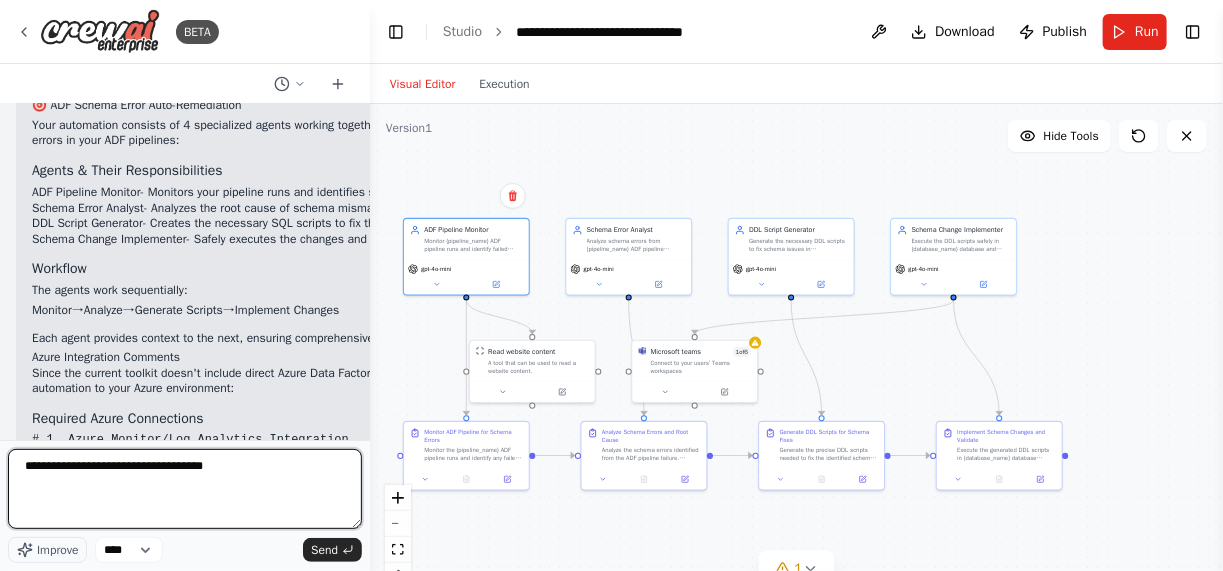 type on "**********" 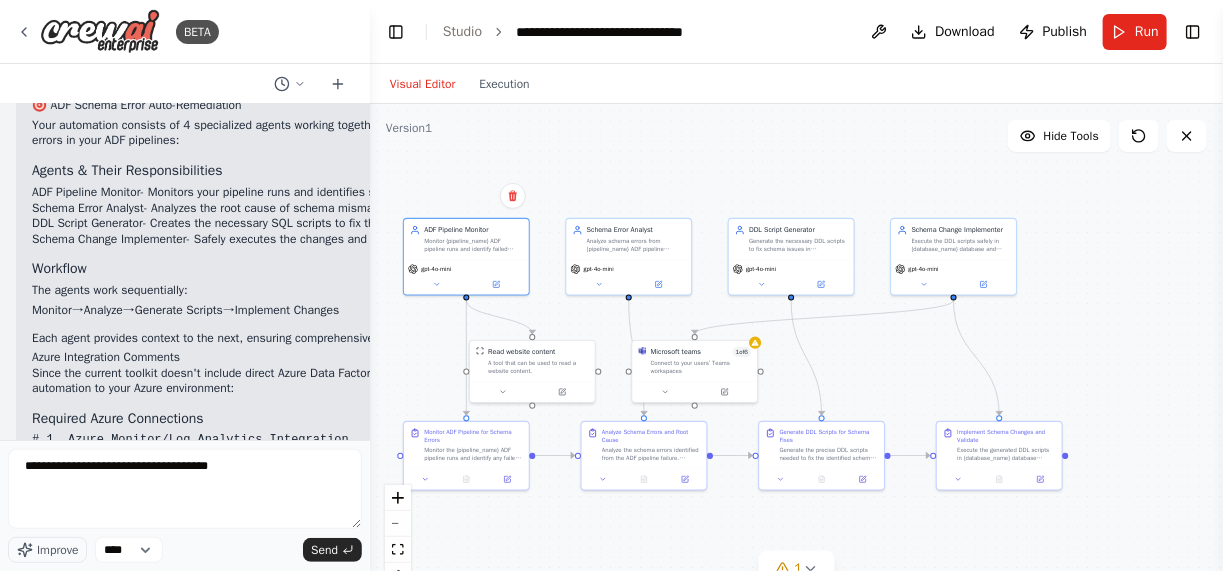 scroll, scrollTop: 3214, scrollLeft: 0, axis: vertical 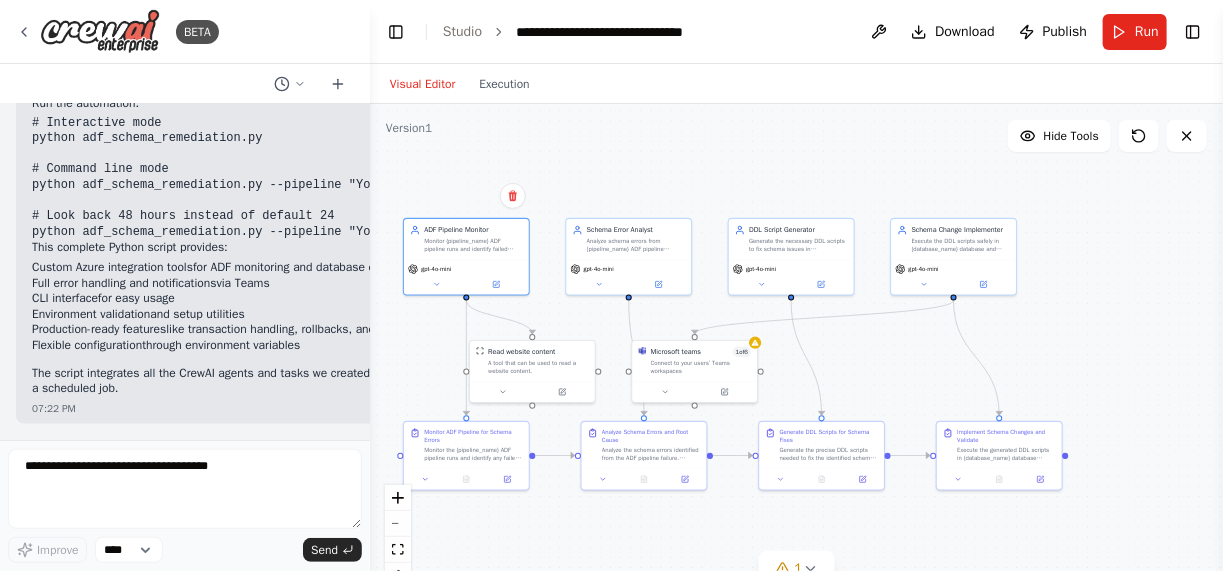 click on "Full error handling and notifications" at bounding box center (124, 283) 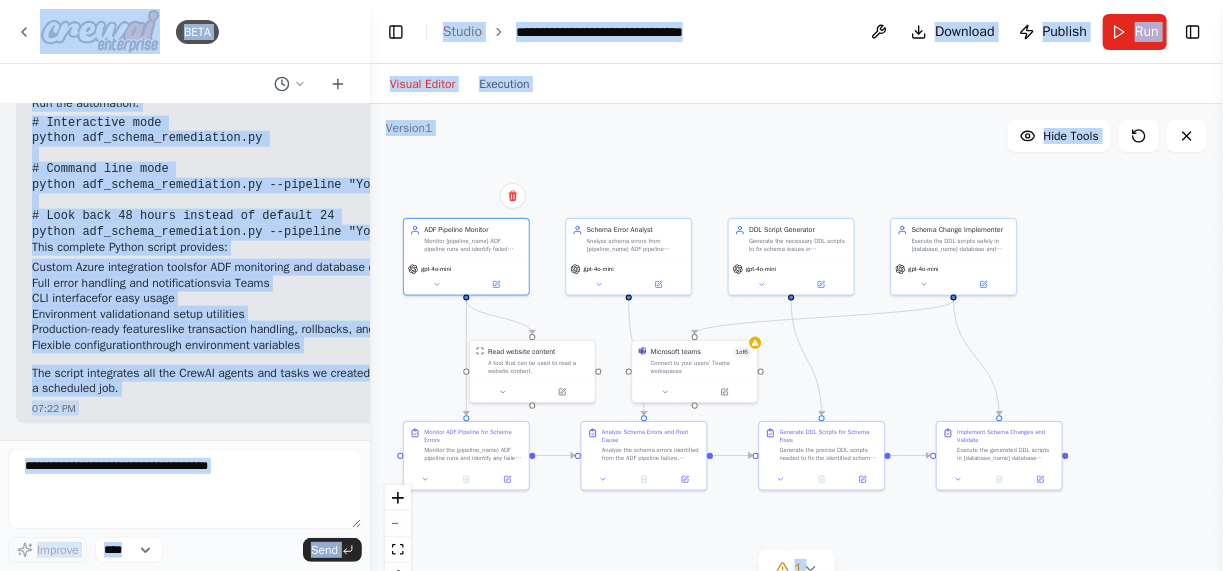 click on "Environment validation  and setup utilities" at bounding box center [460, 315] 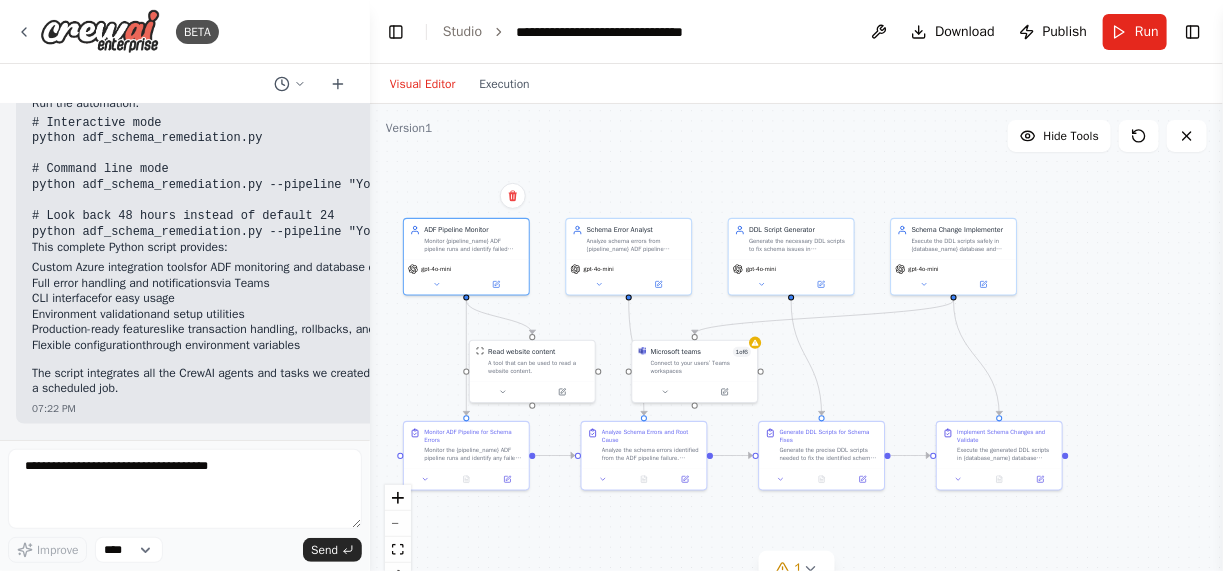 click on "Visual Editor Execution" at bounding box center (796, 84) 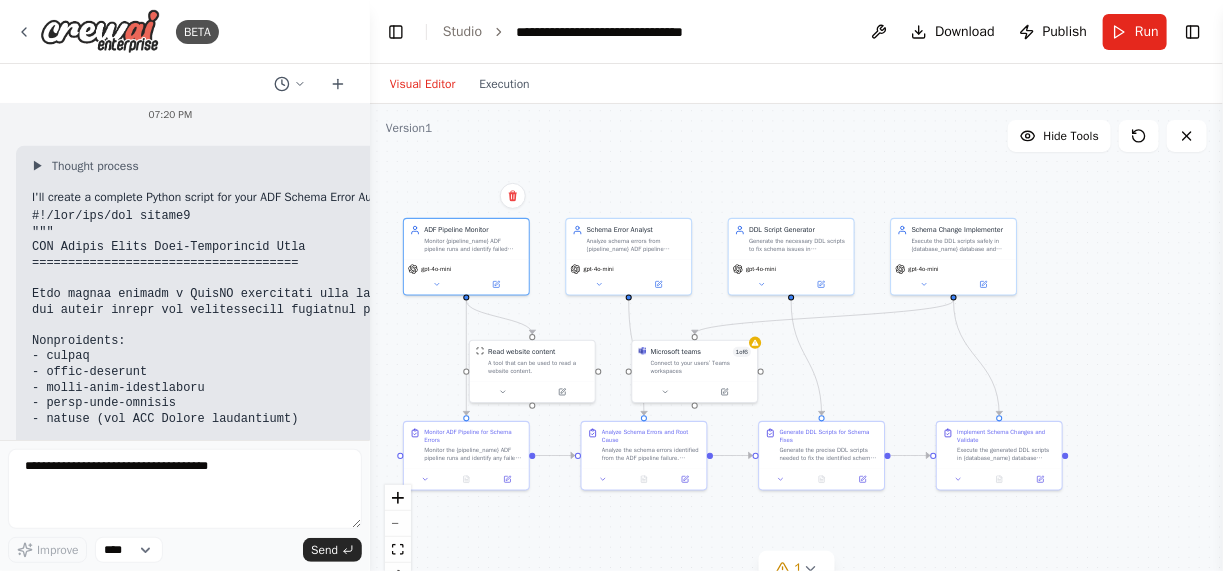 scroll, scrollTop: 3451, scrollLeft: 0, axis: vertical 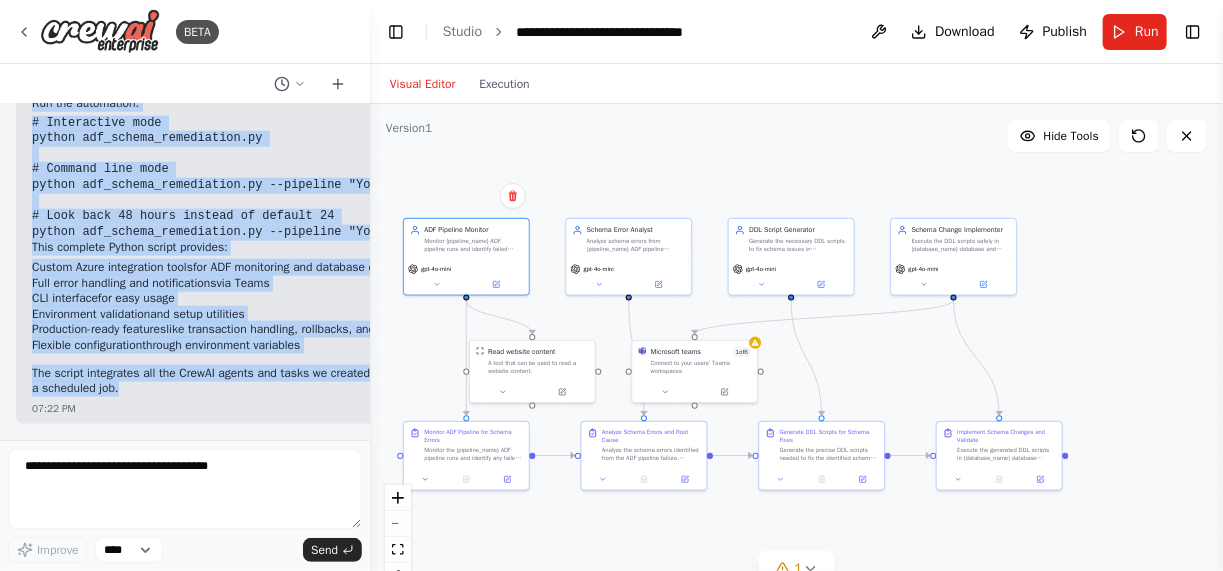drag, startPoint x: 32, startPoint y: 258, endPoint x: 251, endPoint y: 384, distance: 252.65985 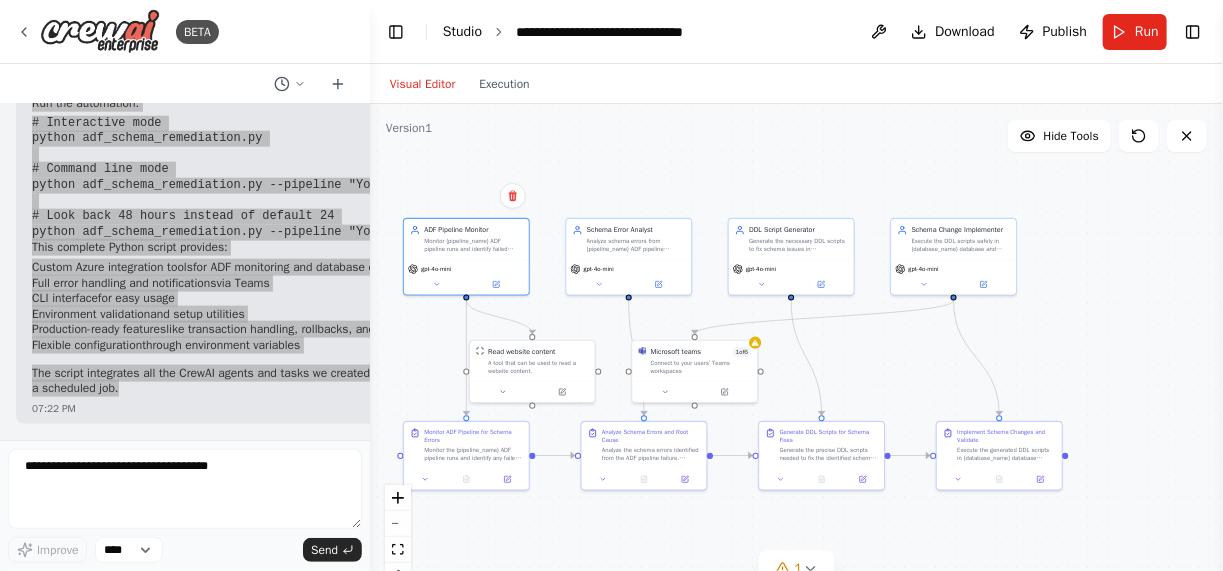 scroll, scrollTop: 15400, scrollLeft: 0, axis: vertical 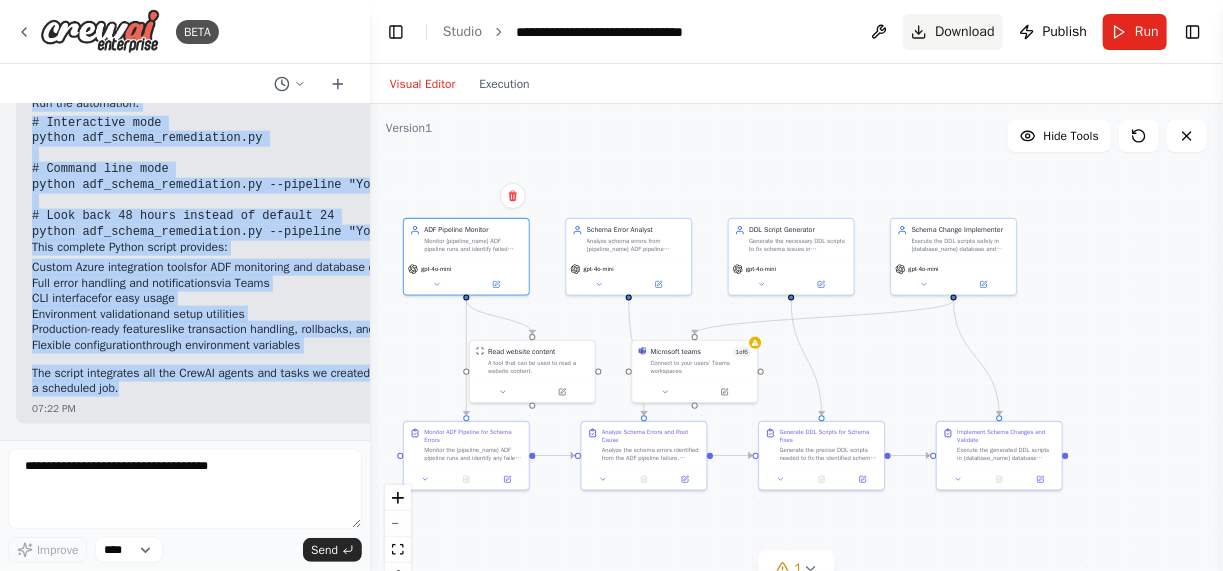 click on "Download" at bounding box center (965, 32) 